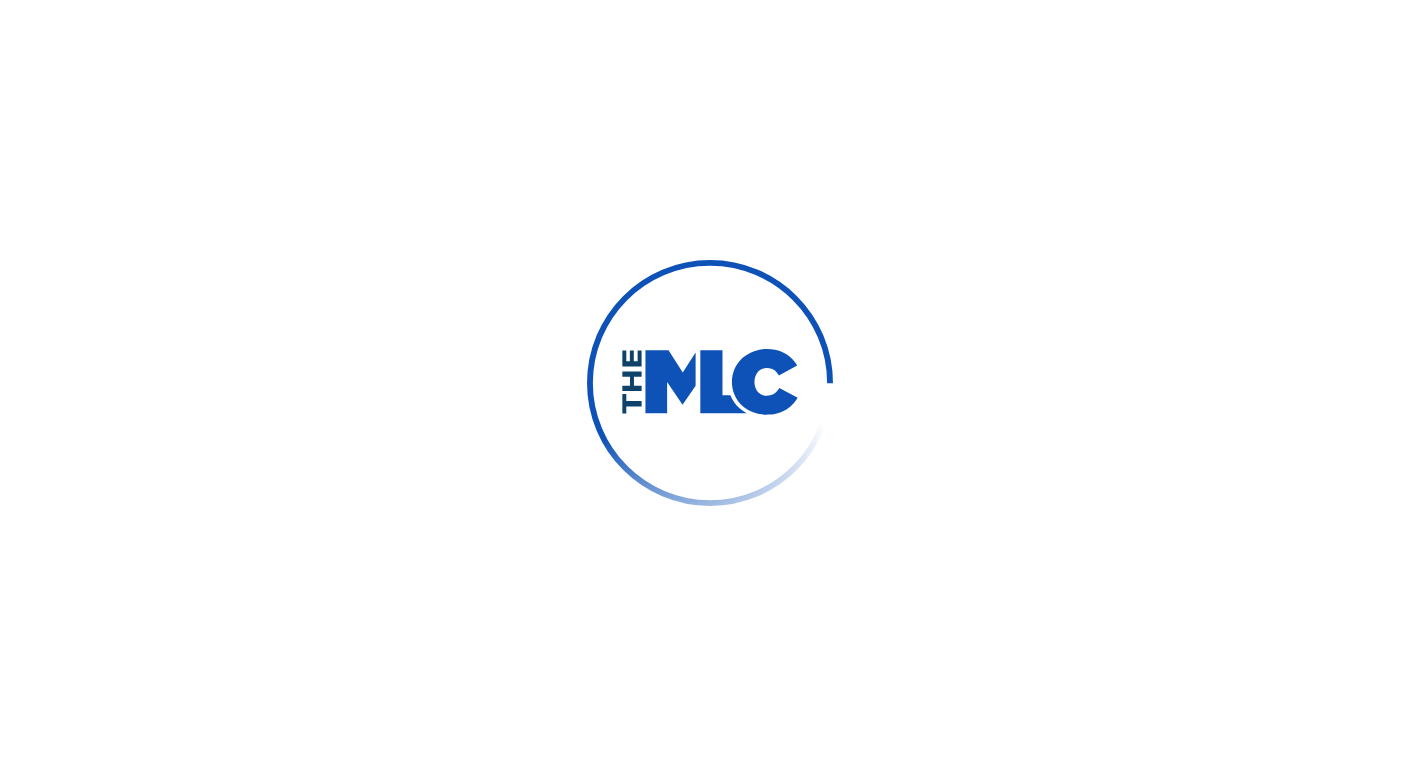 scroll, scrollTop: 0, scrollLeft: 0, axis: both 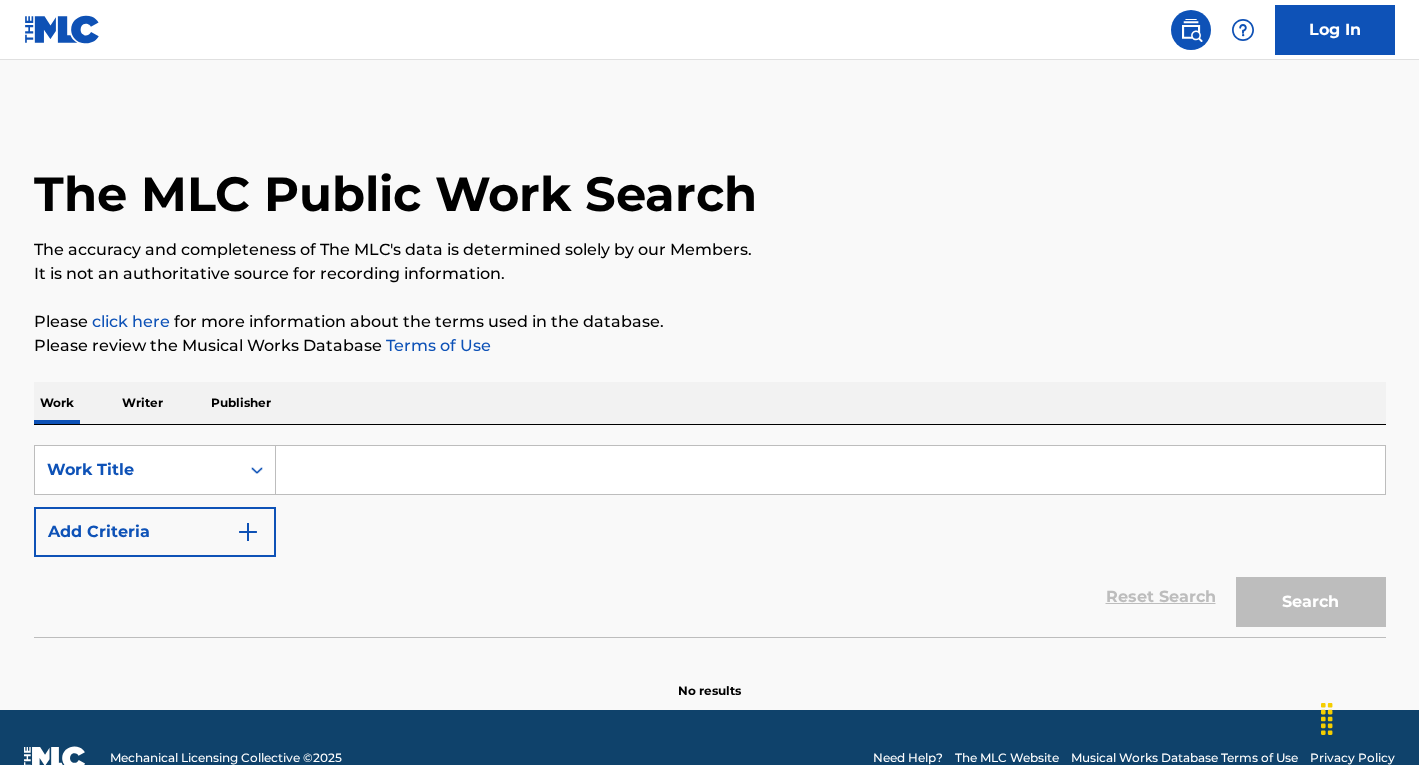 click on "SearchWithCriteriaa98d939c-9f94-4e16-bd73-bec3ec3a8de2 Work Title Add Criteria Reset Search Search" at bounding box center [710, 531] 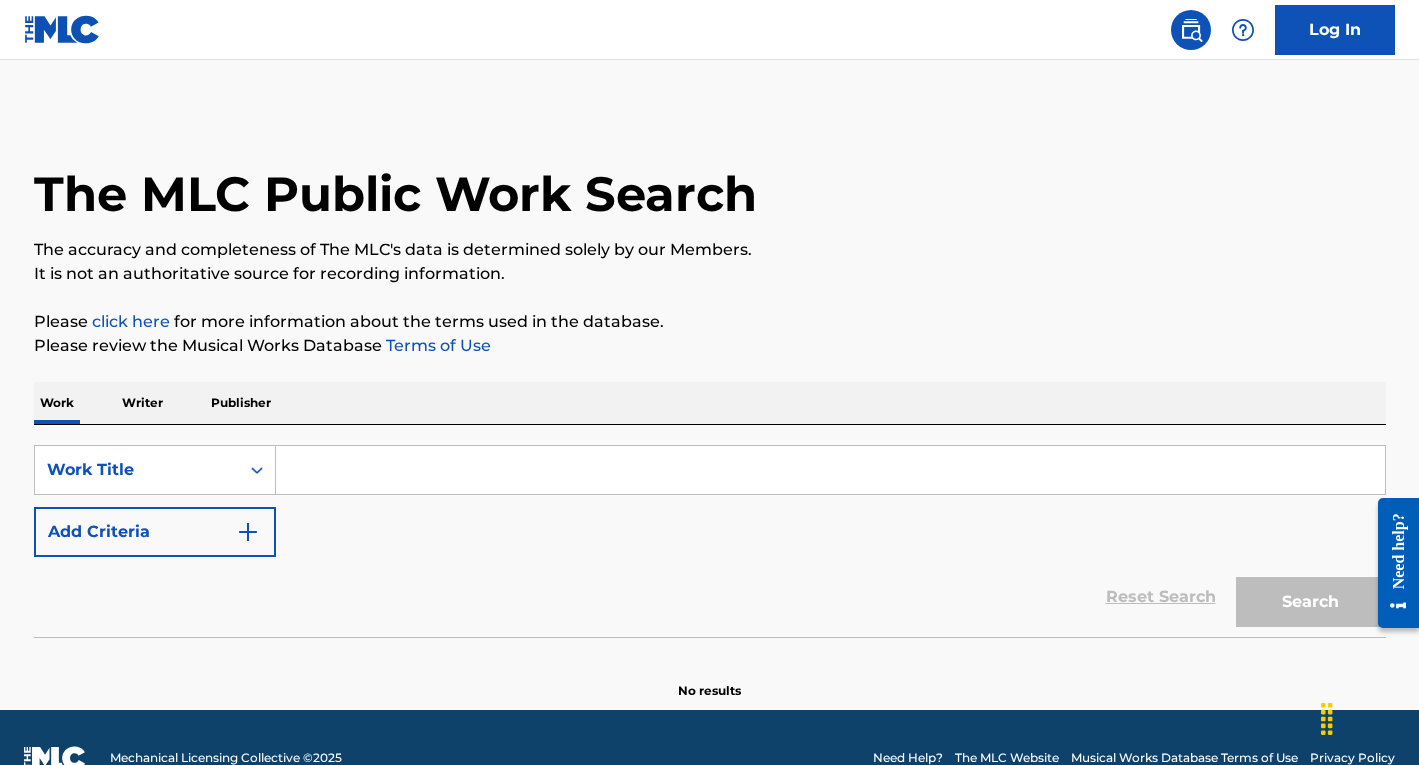 click at bounding box center (830, 470) 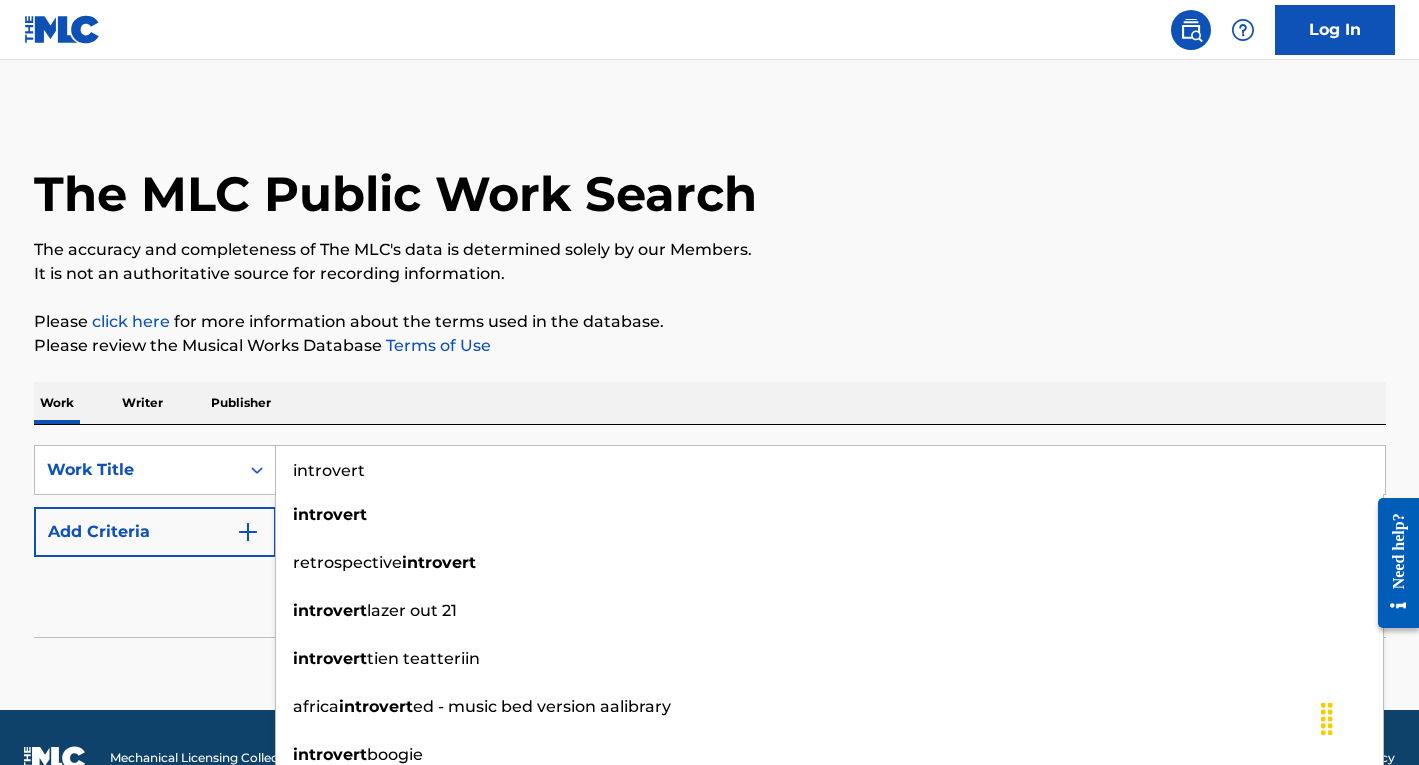type on "introvert" 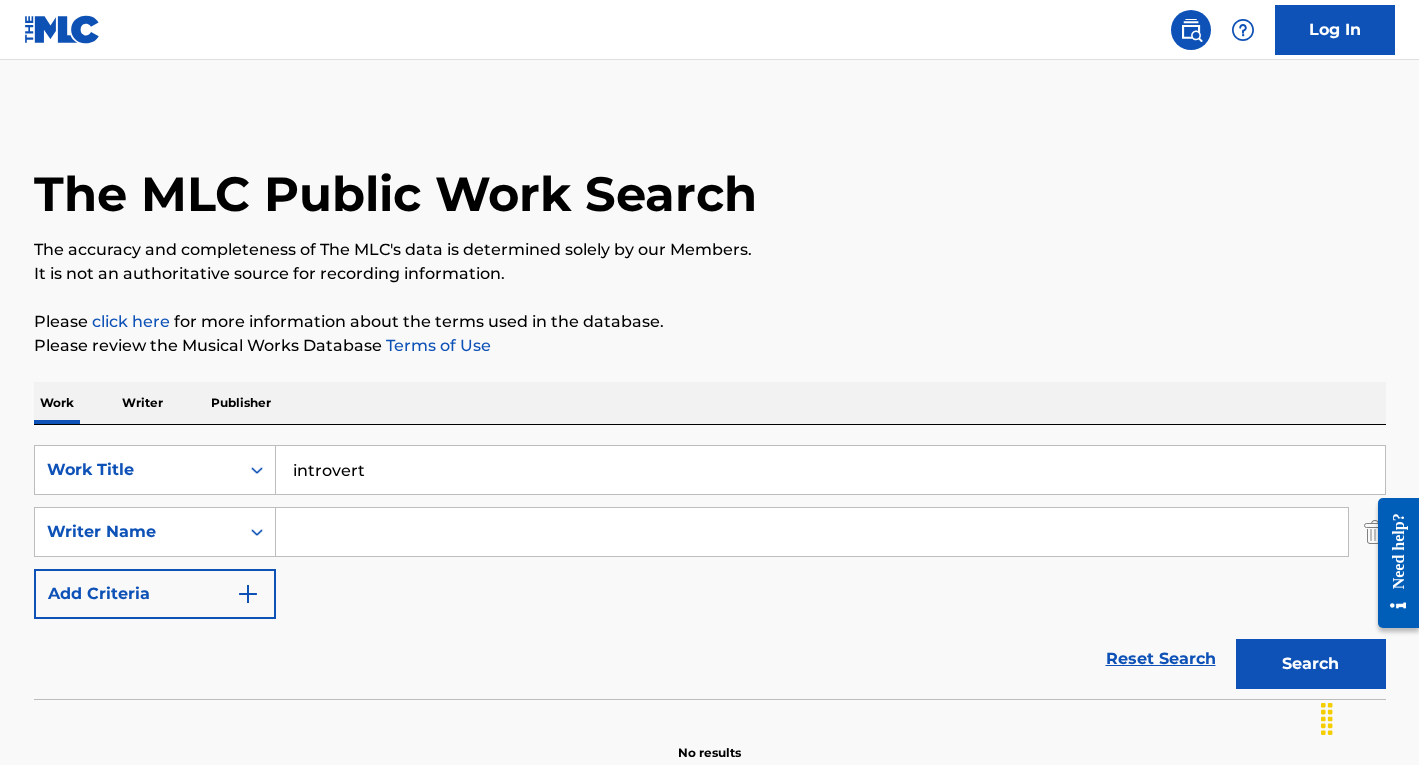 click at bounding box center (812, 532) 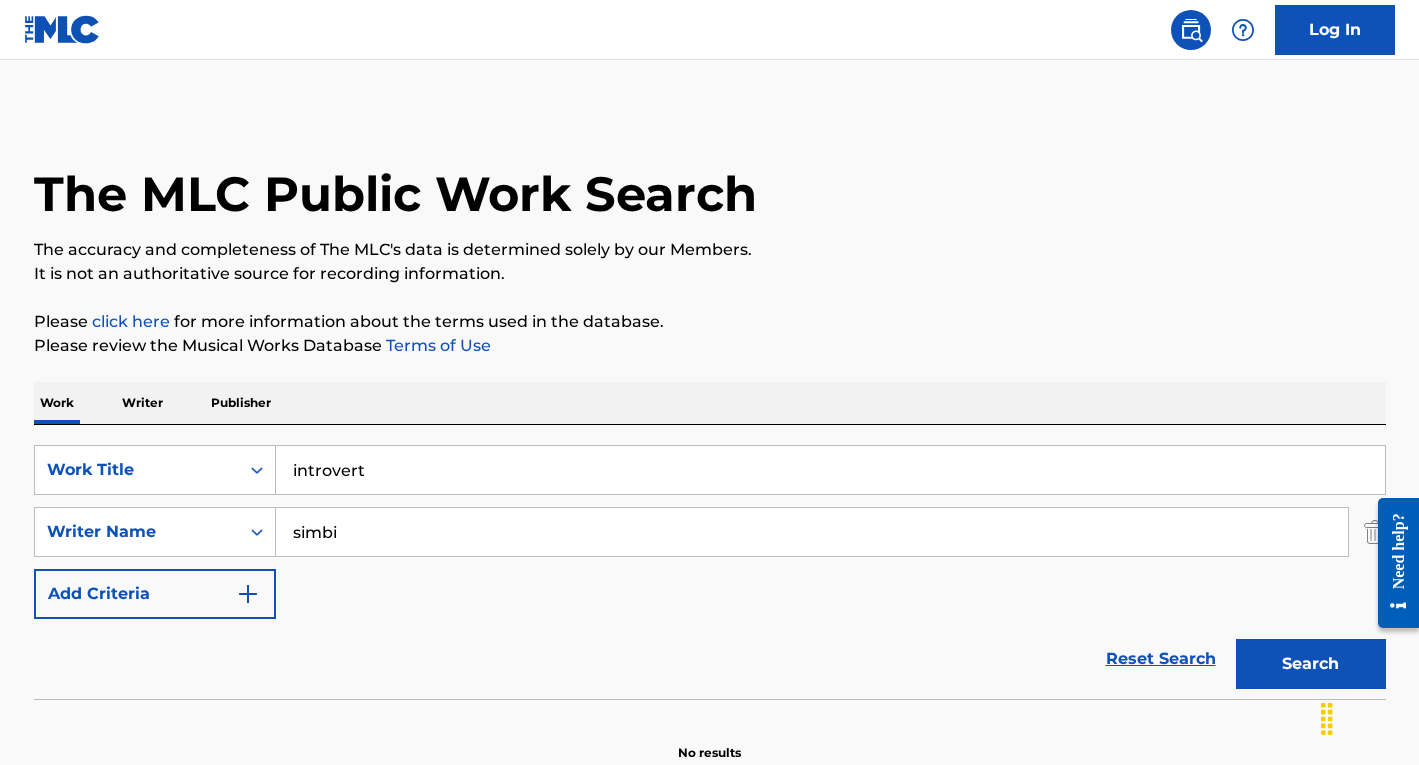 type on "simbi" 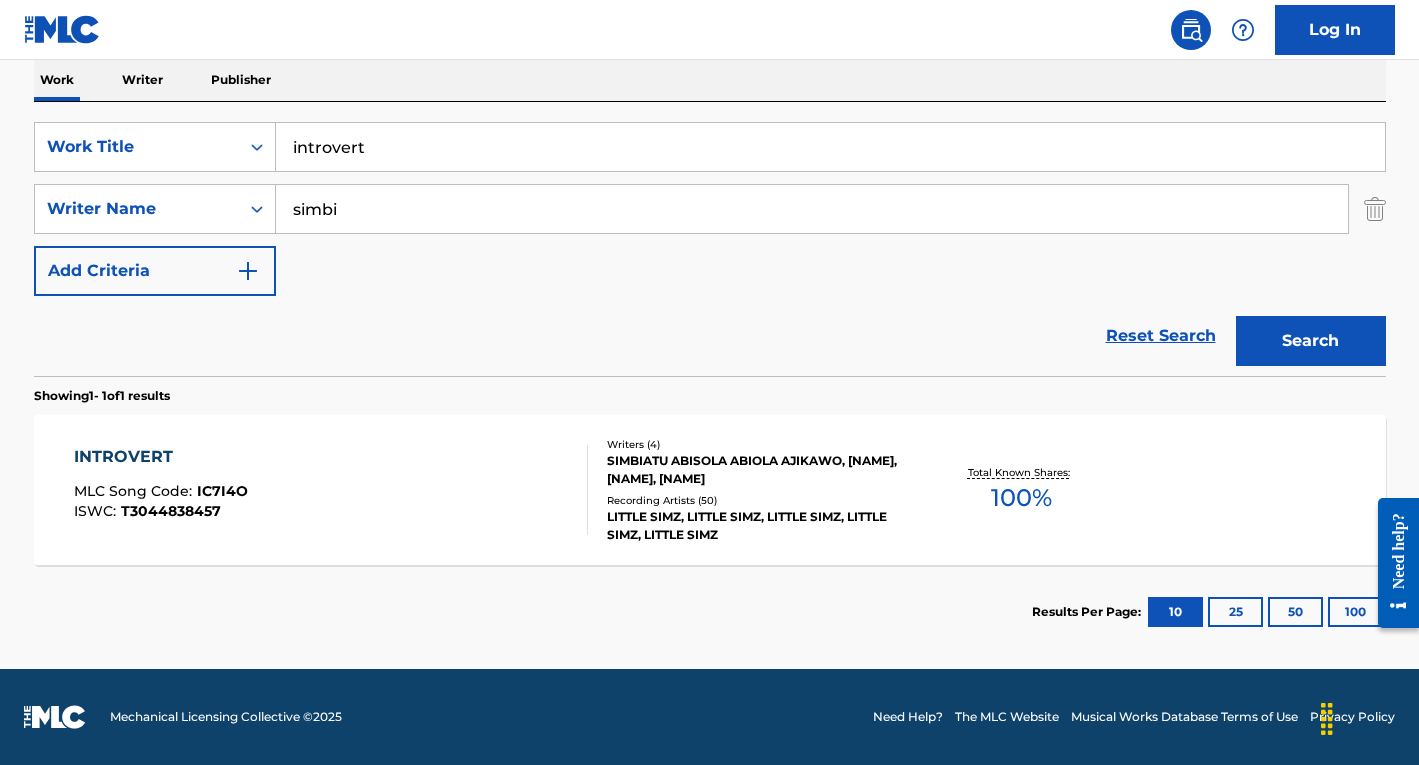 click on "INTROVERT MLC Song Code : IC7I4O ISWC : T3044838457" at bounding box center (331, 490) 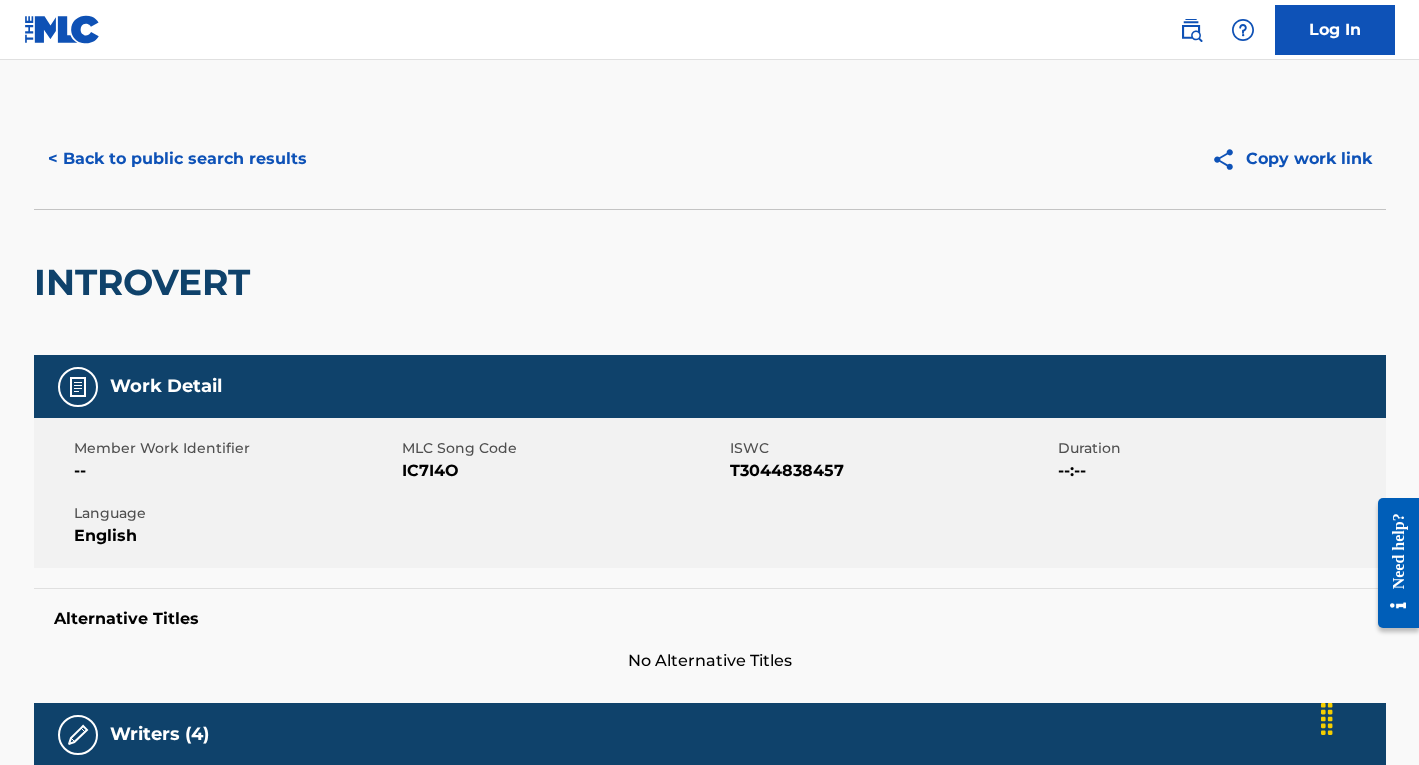 scroll, scrollTop: 0, scrollLeft: 0, axis: both 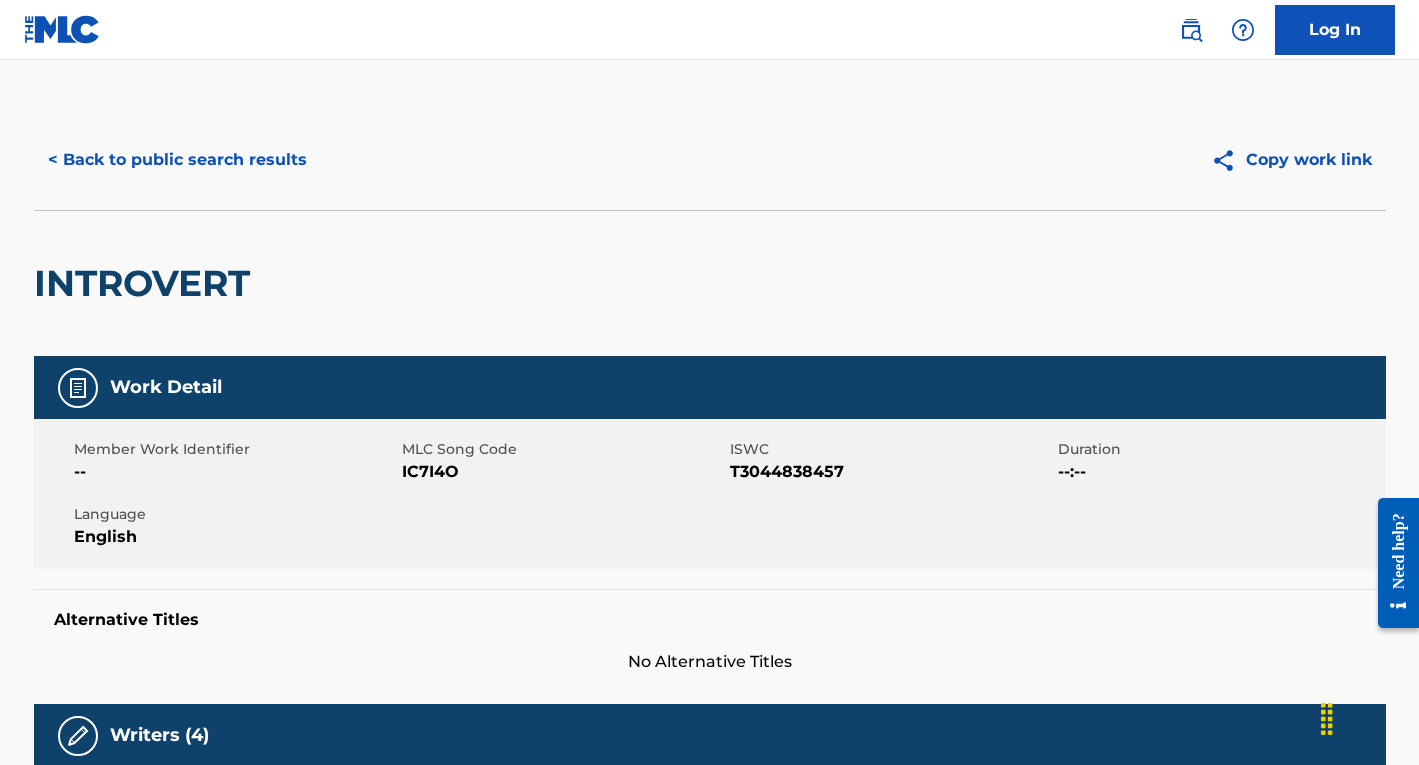 click on "< Back to public search results" at bounding box center (177, 160) 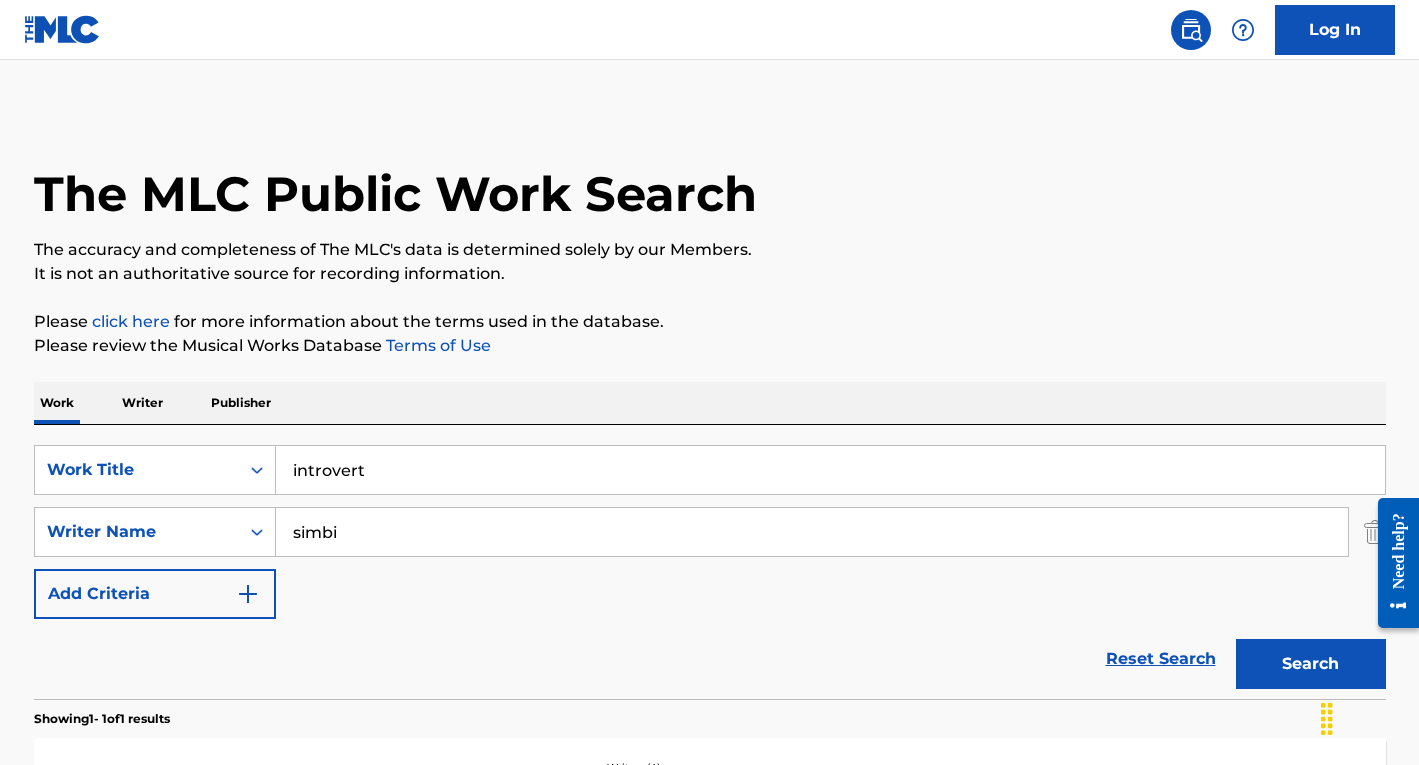 scroll, scrollTop: 209, scrollLeft: 0, axis: vertical 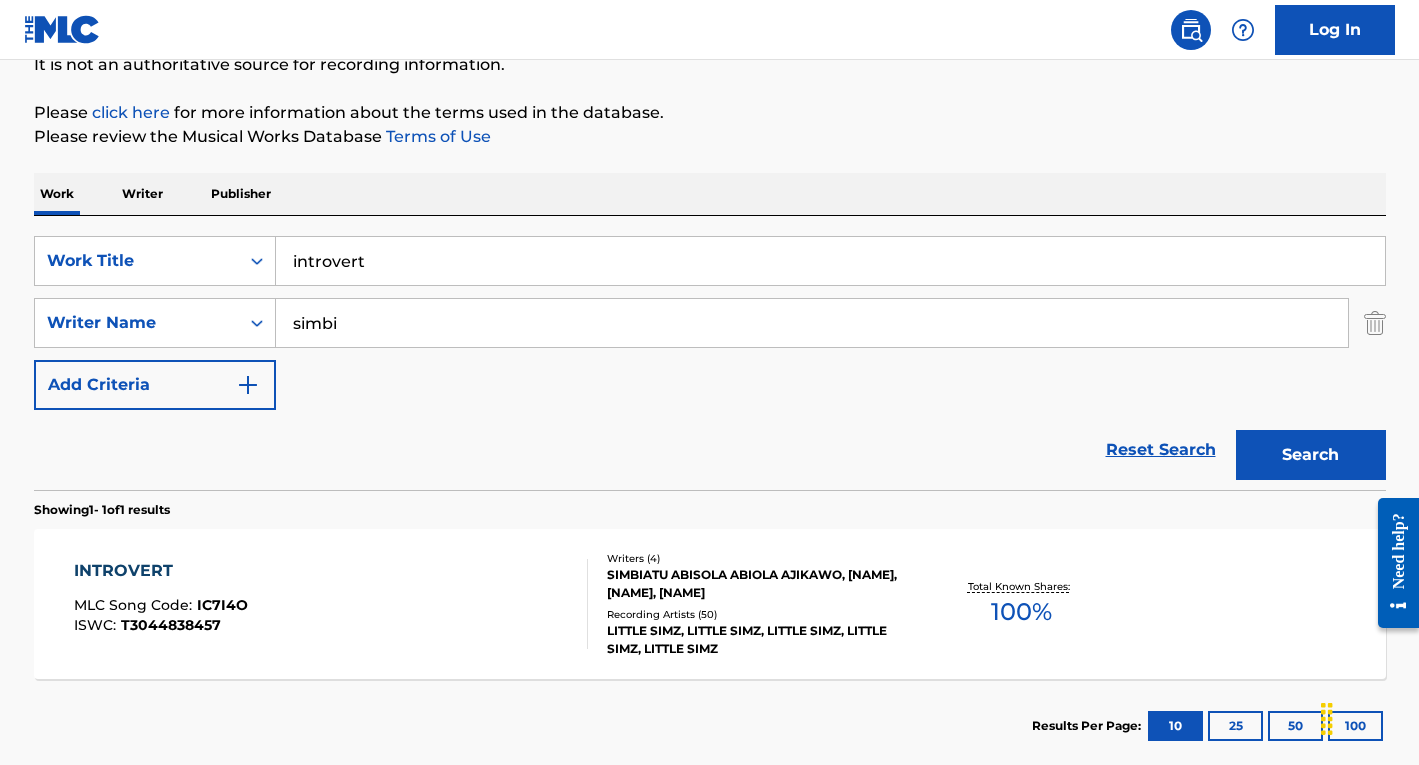 click on "introvert" at bounding box center [830, 261] 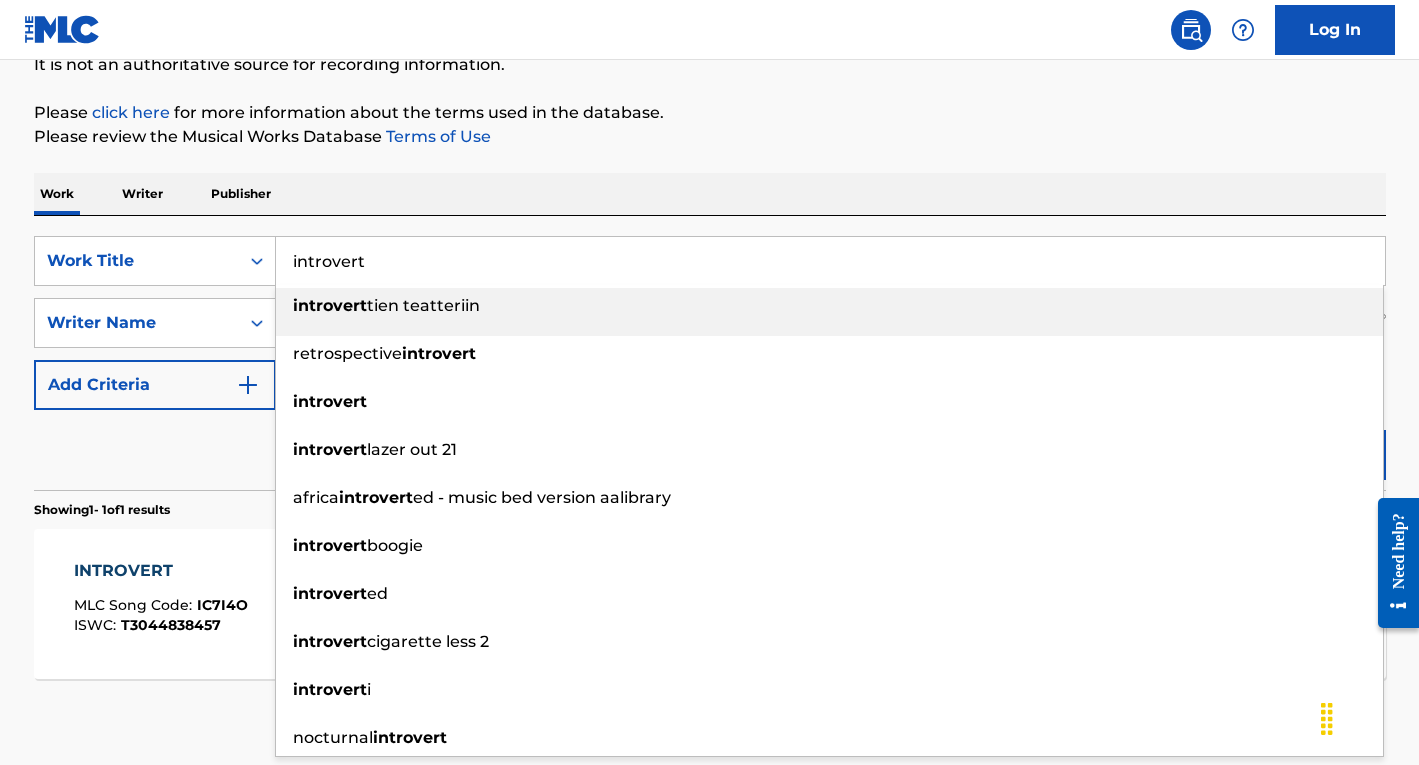 click on "introvert" at bounding box center [830, 261] 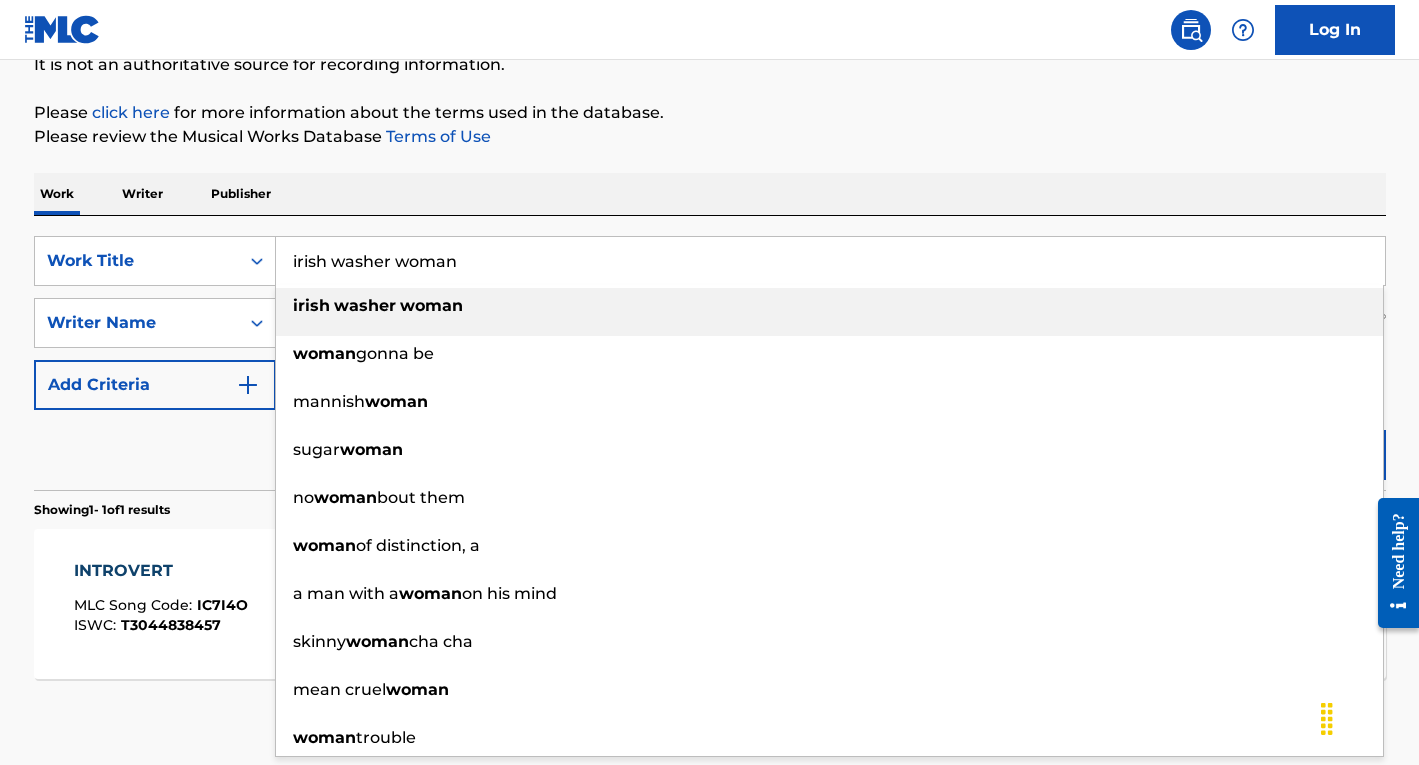 drag, startPoint x: 395, startPoint y: 258, endPoint x: 157, endPoint y: 232, distance: 239.41595 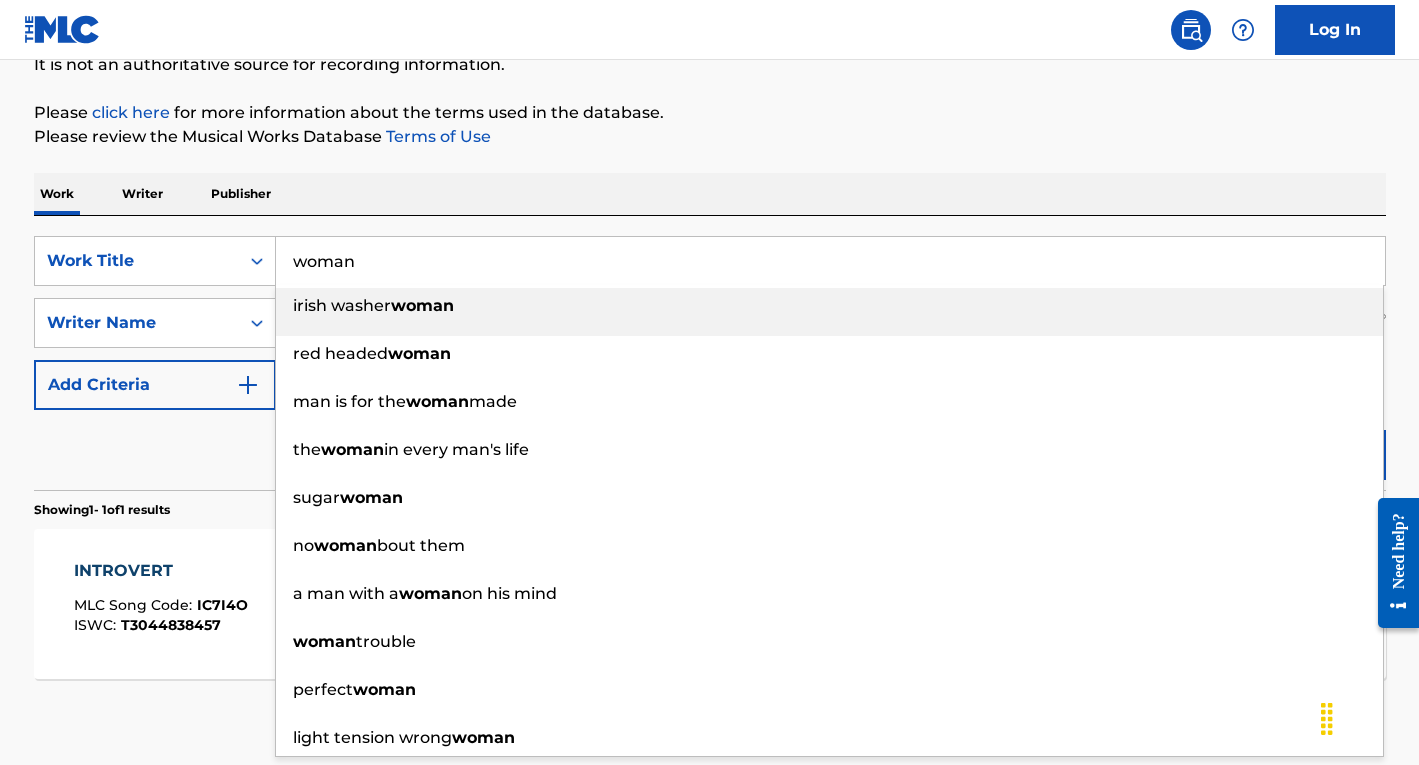 type on "woman" 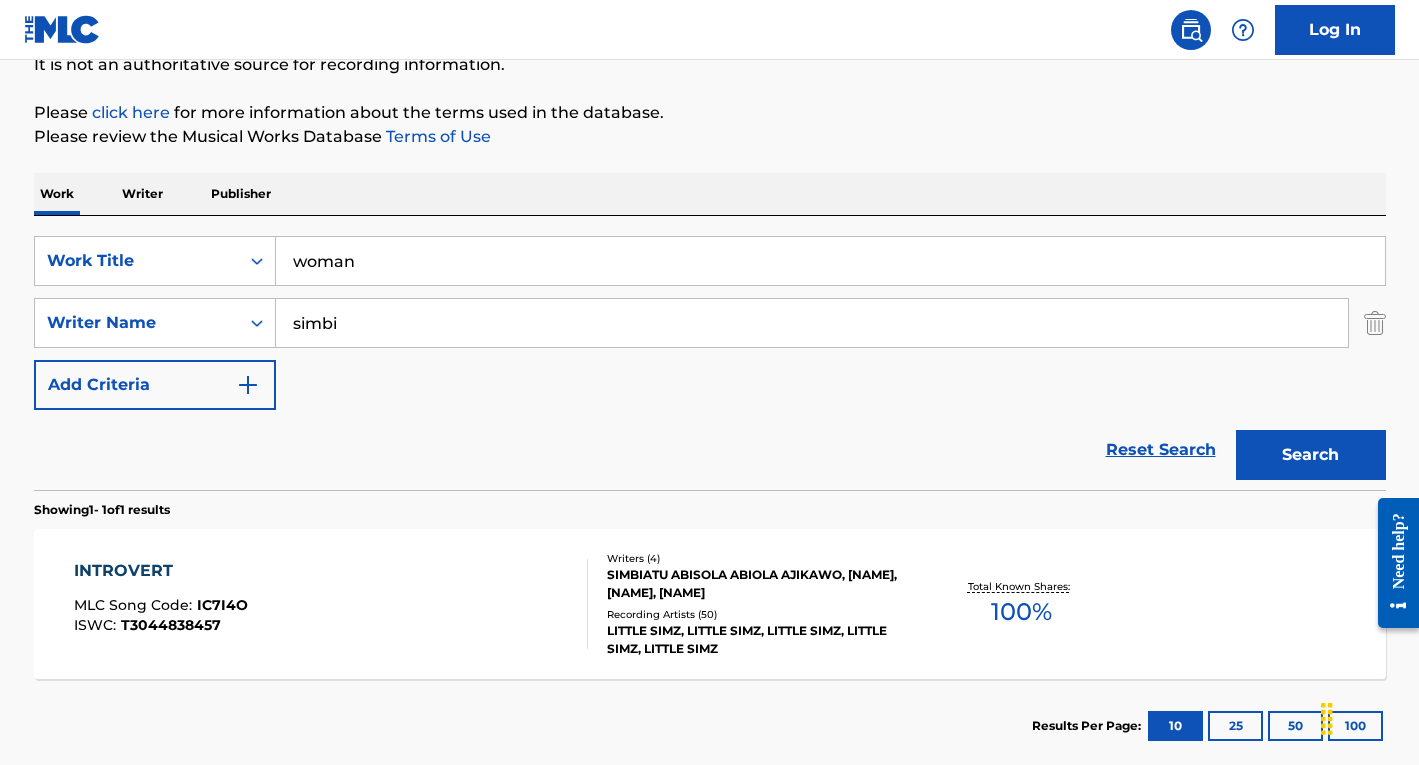 click on "Search" at bounding box center (1311, 455) 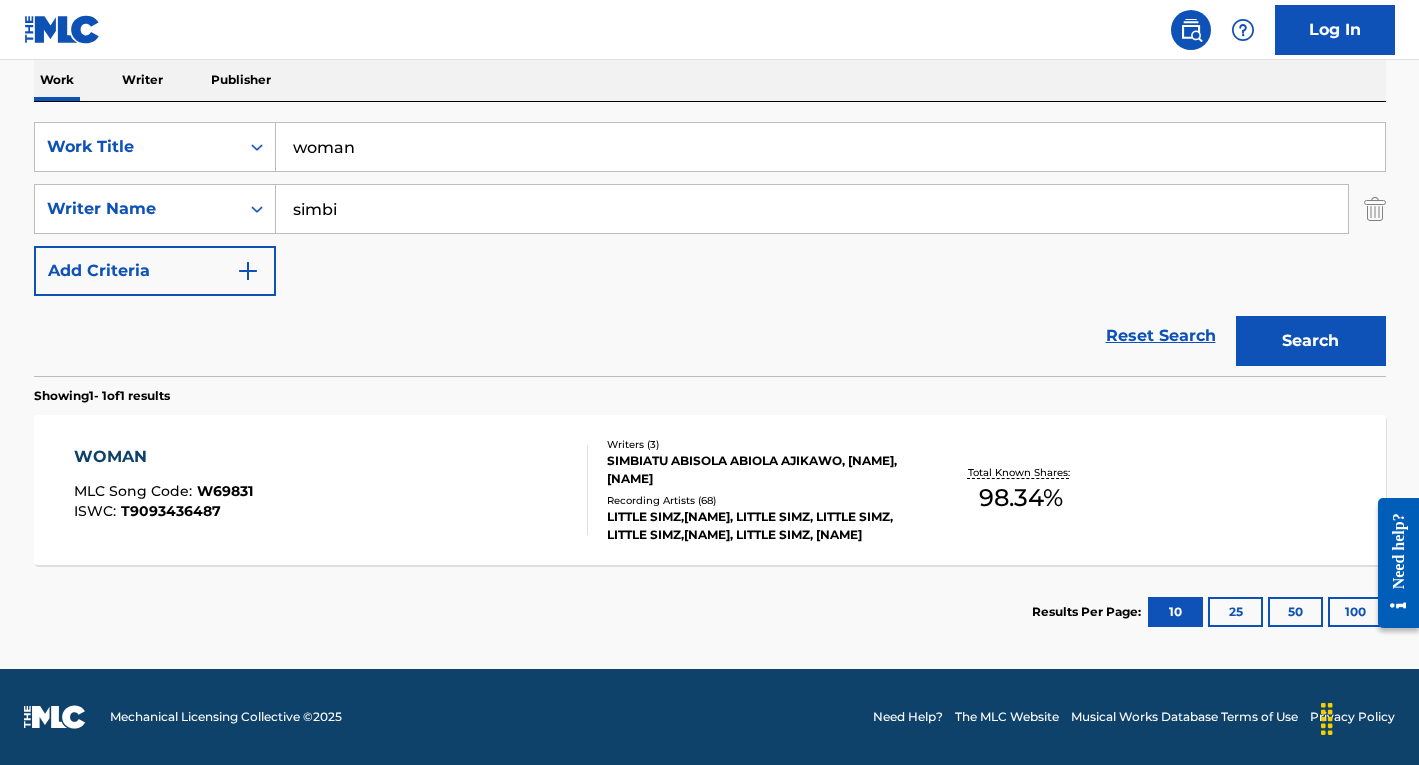click on "WOMAN MLC Song Code : W69831 ISWC : T9093436487" at bounding box center [331, 490] 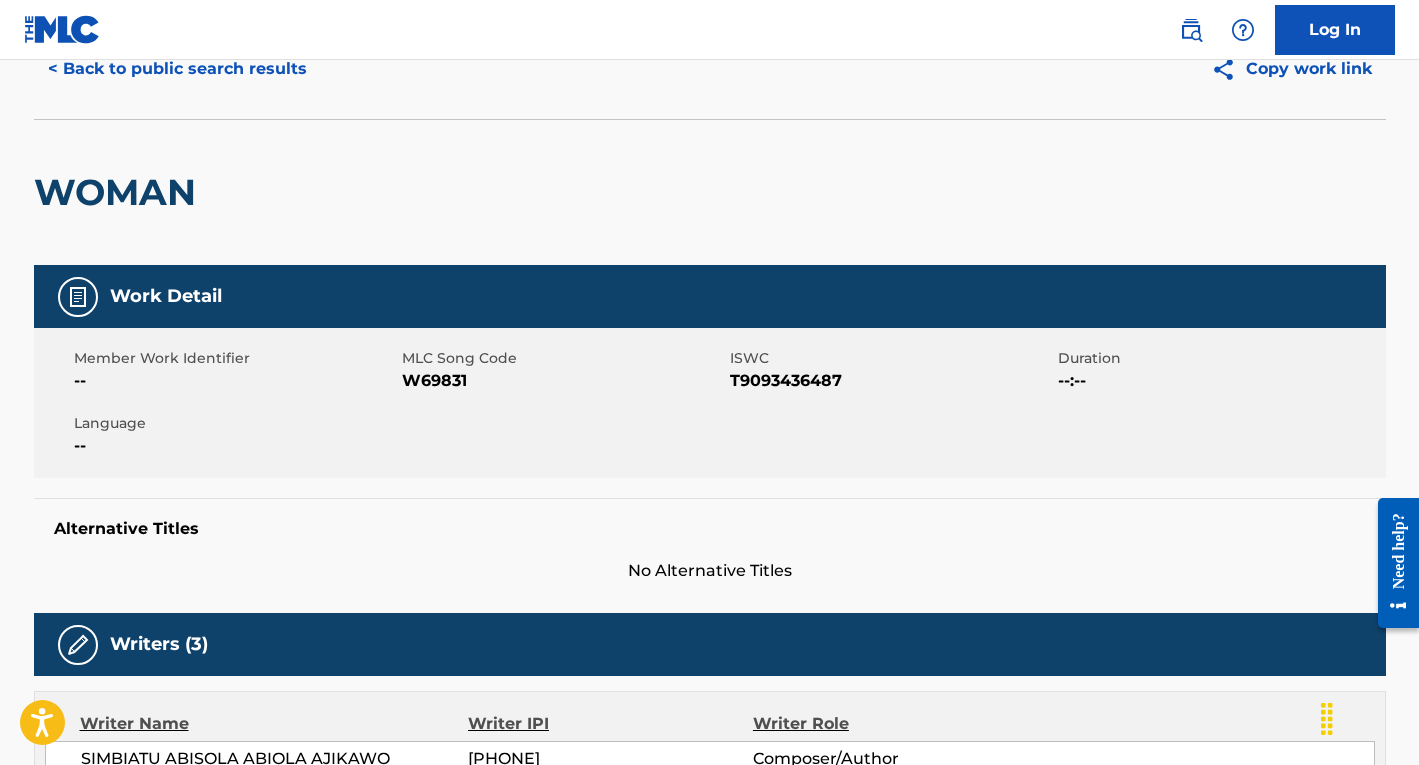 scroll, scrollTop: 0, scrollLeft: 0, axis: both 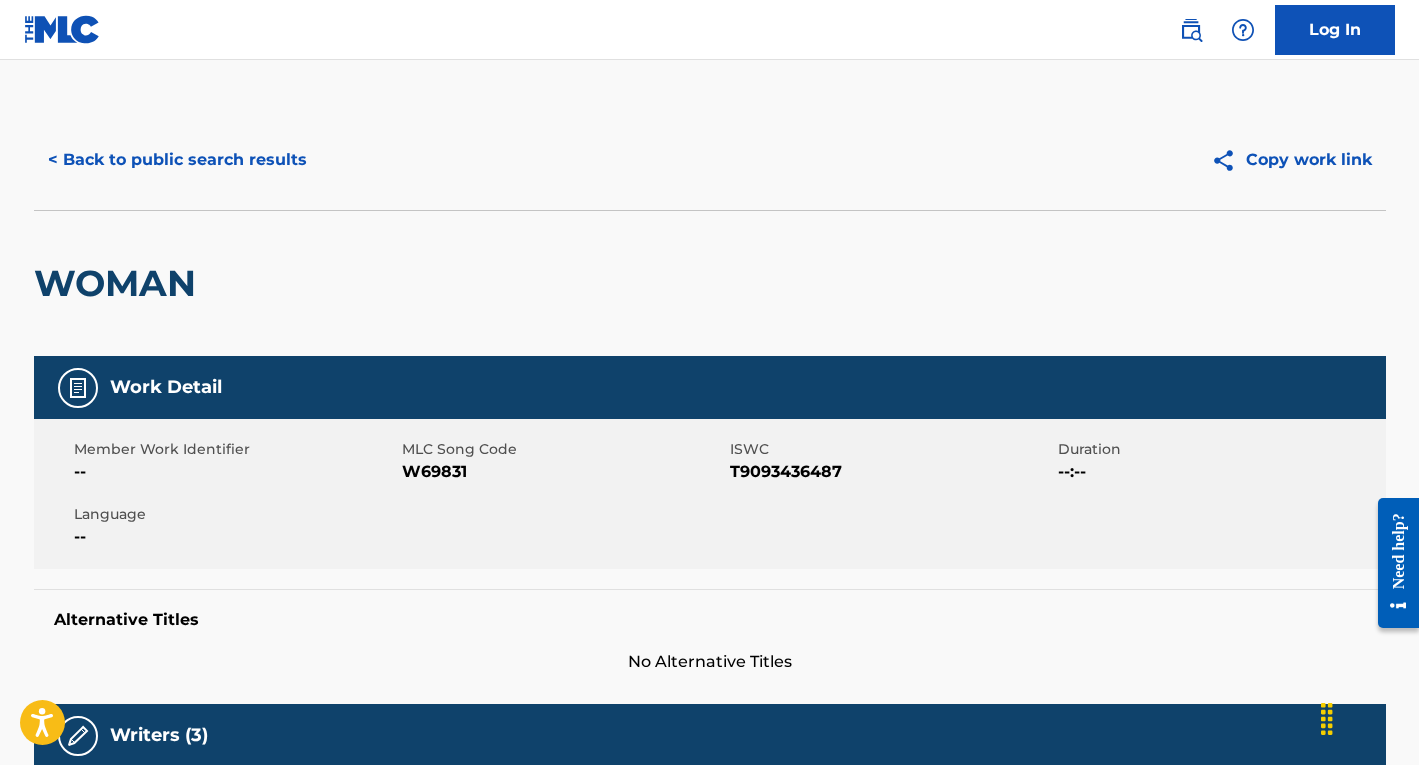 click on "< Back to public search results" at bounding box center [177, 160] 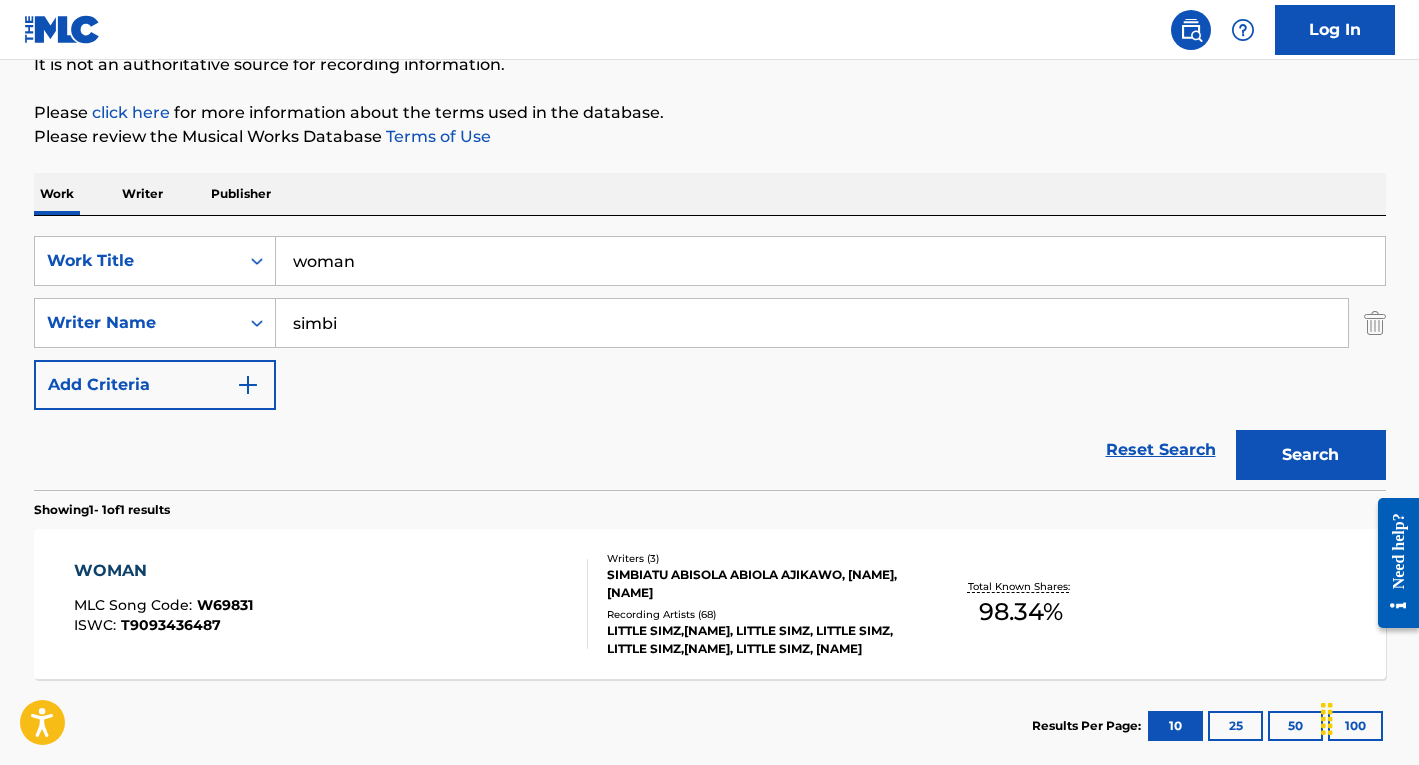 click on "simbi" at bounding box center (812, 323) 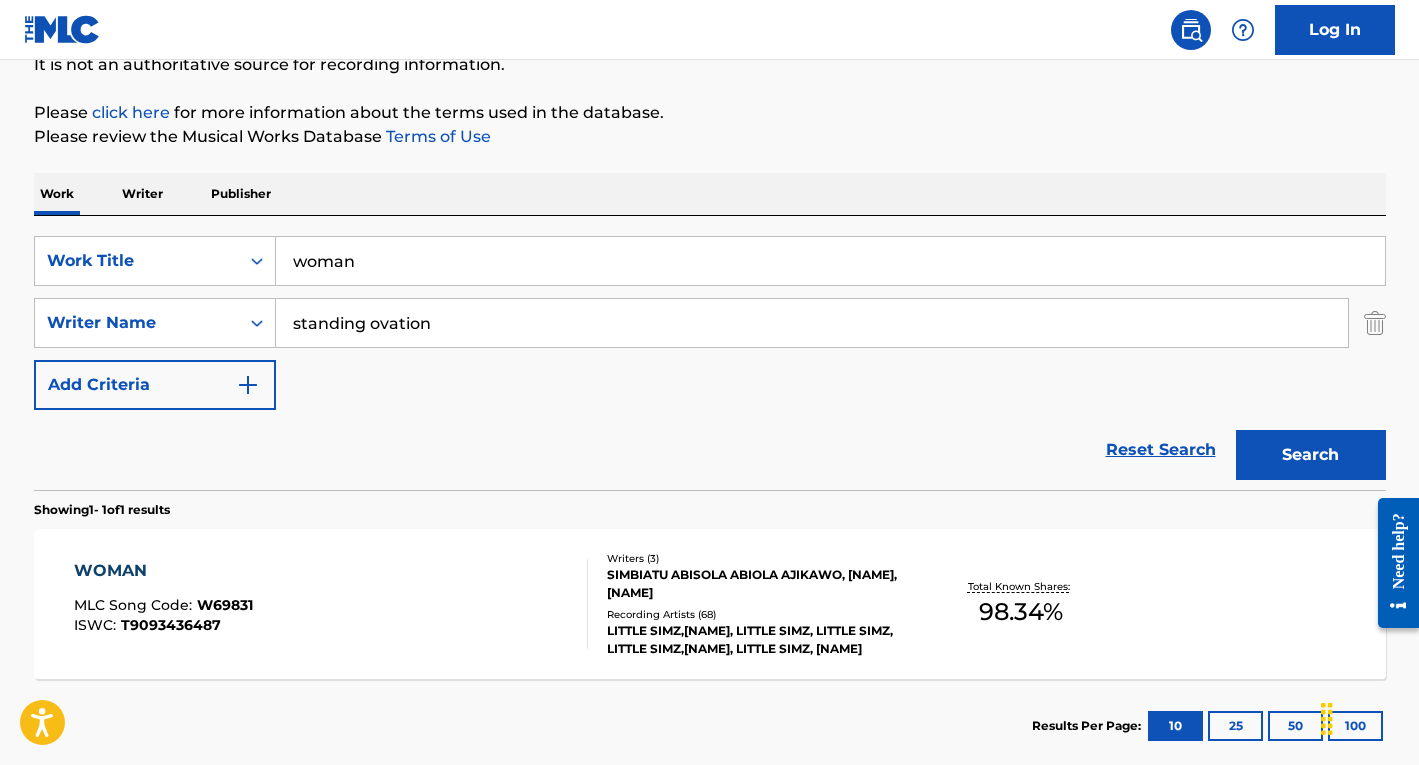 type on "standing ovation" 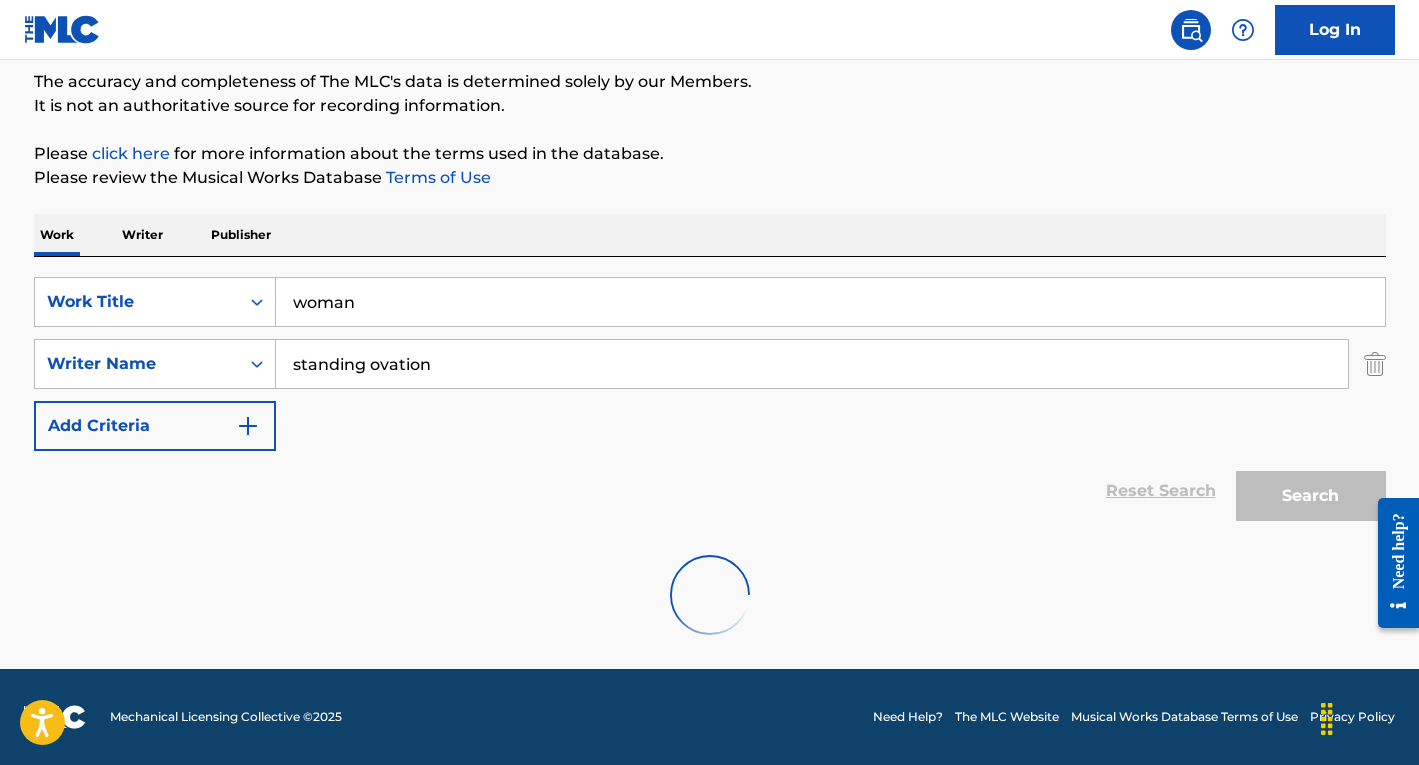 scroll, scrollTop: 103, scrollLeft: 0, axis: vertical 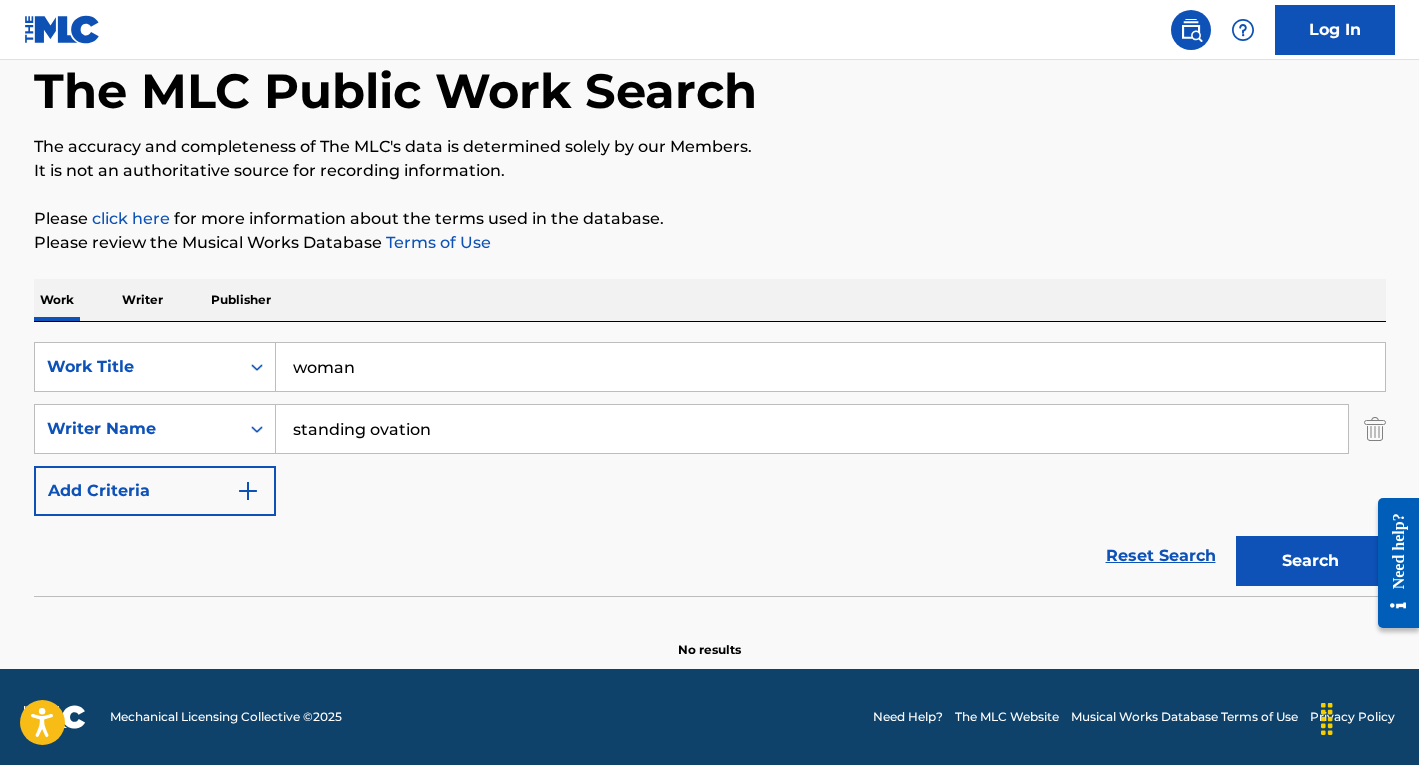 click on "standing ovation" at bounding box center [812, 429] 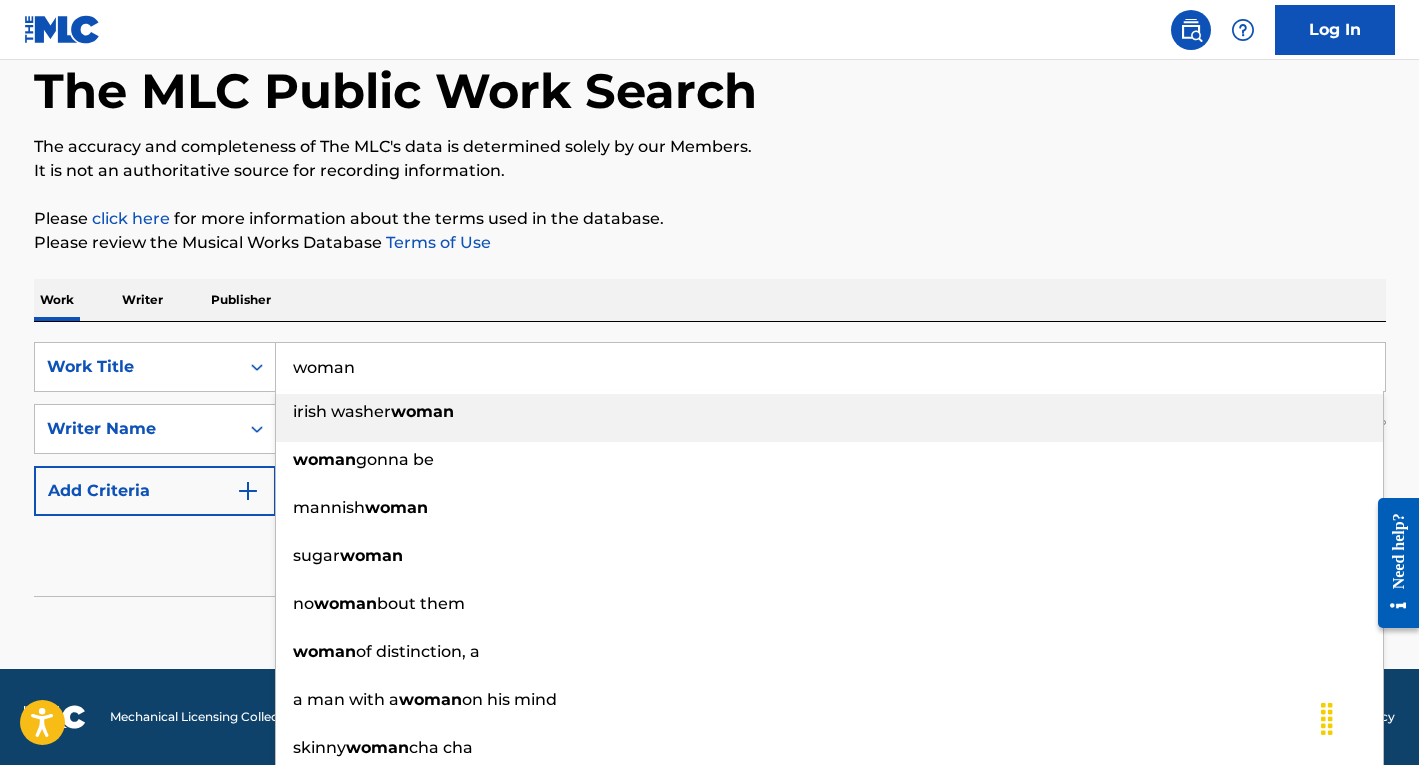 click on "woman" at bounding box center [830, 367] 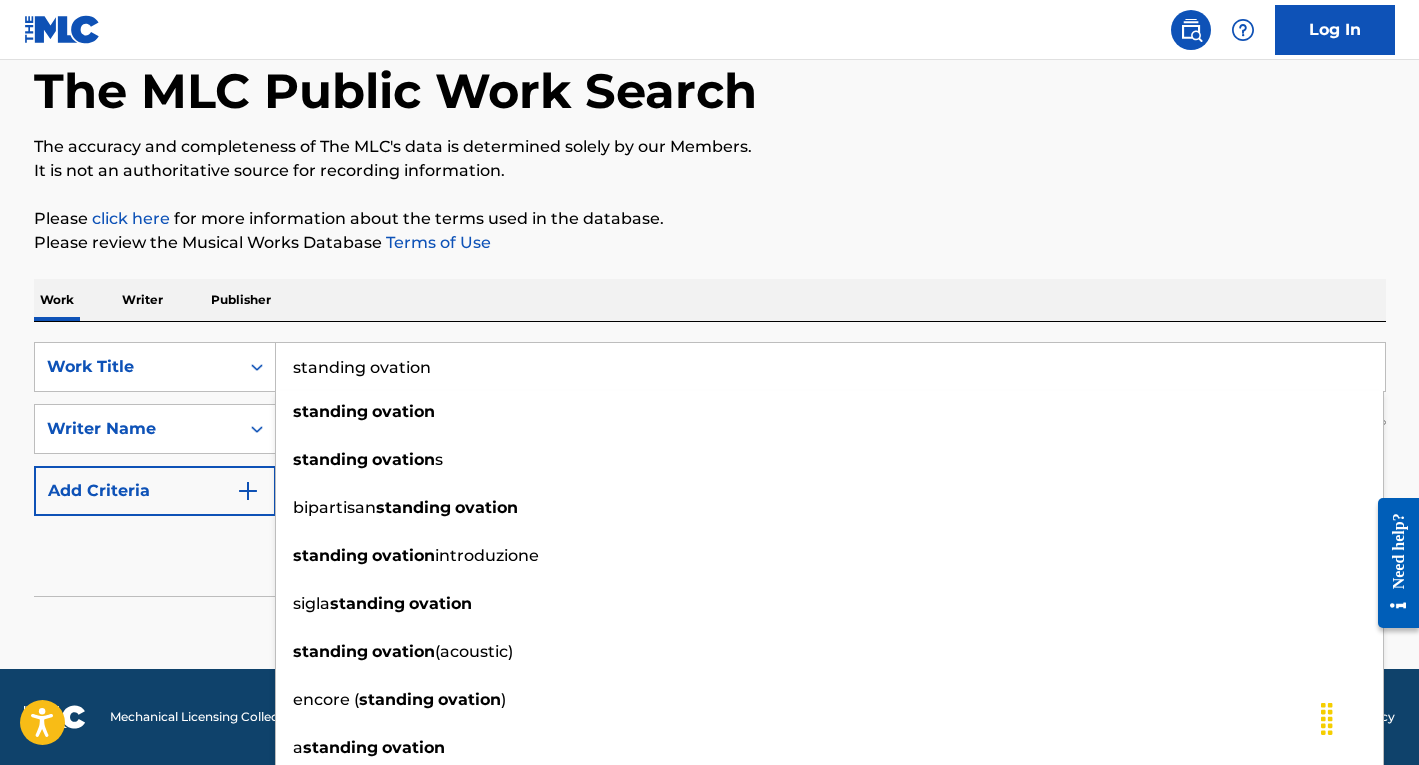 type on "standing ovation" 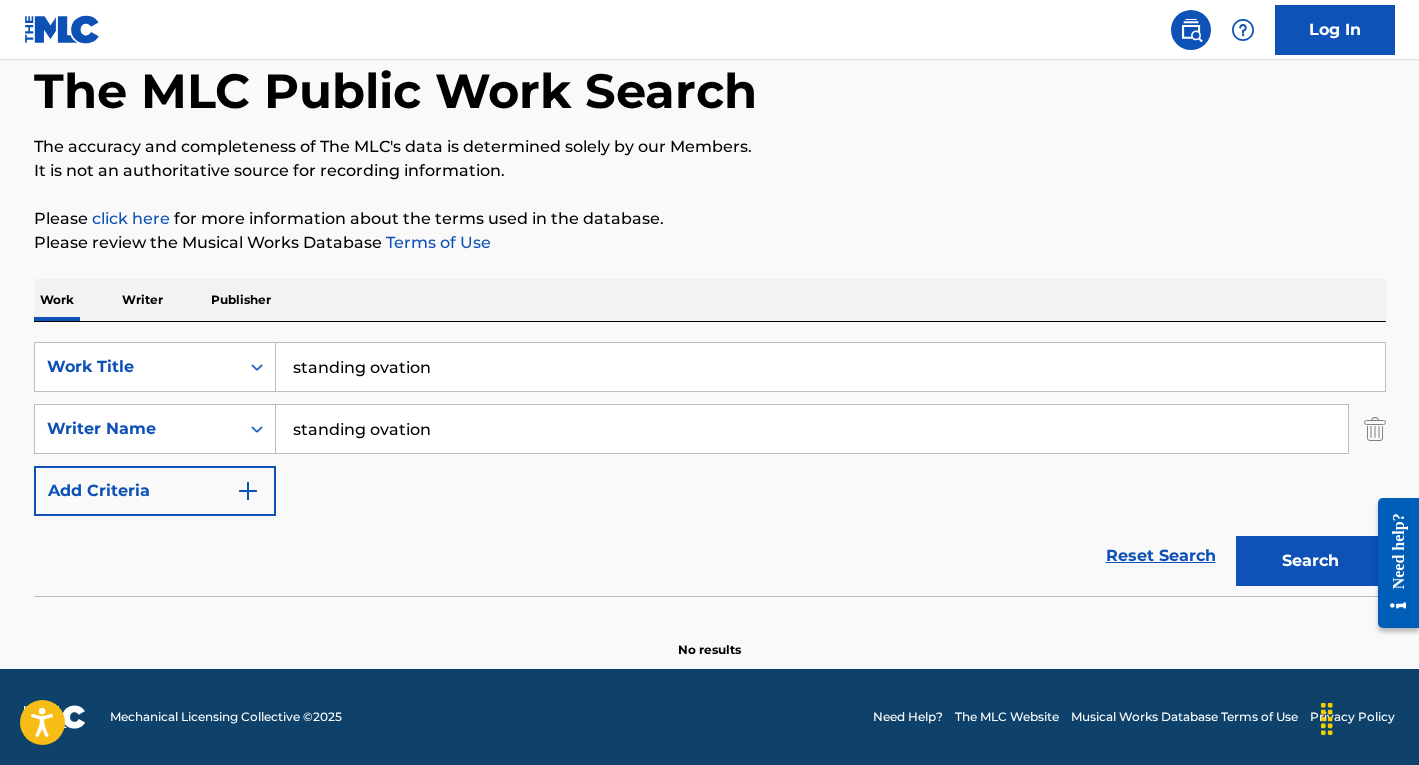 click on "Reset Search Search" at bounding box center (710, 556) 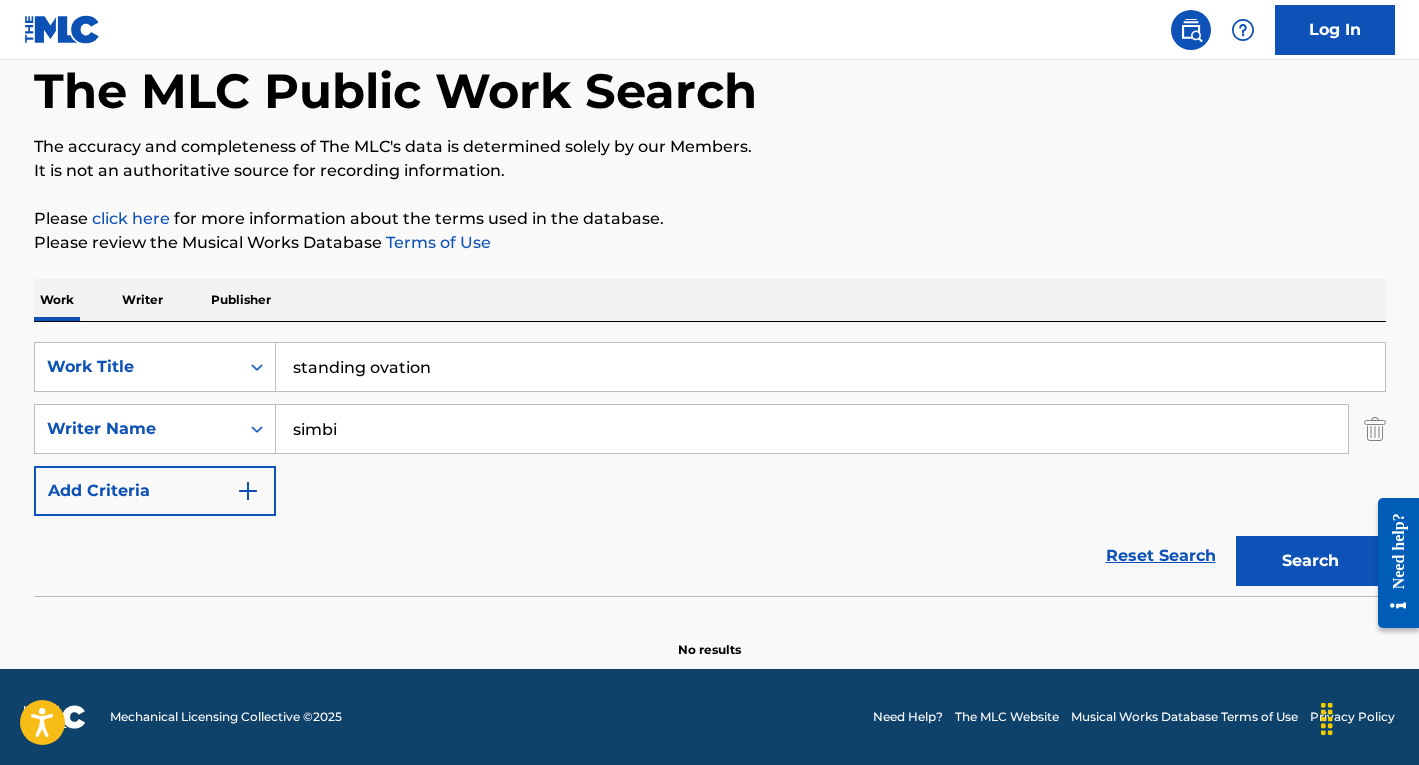 type on "simbi" 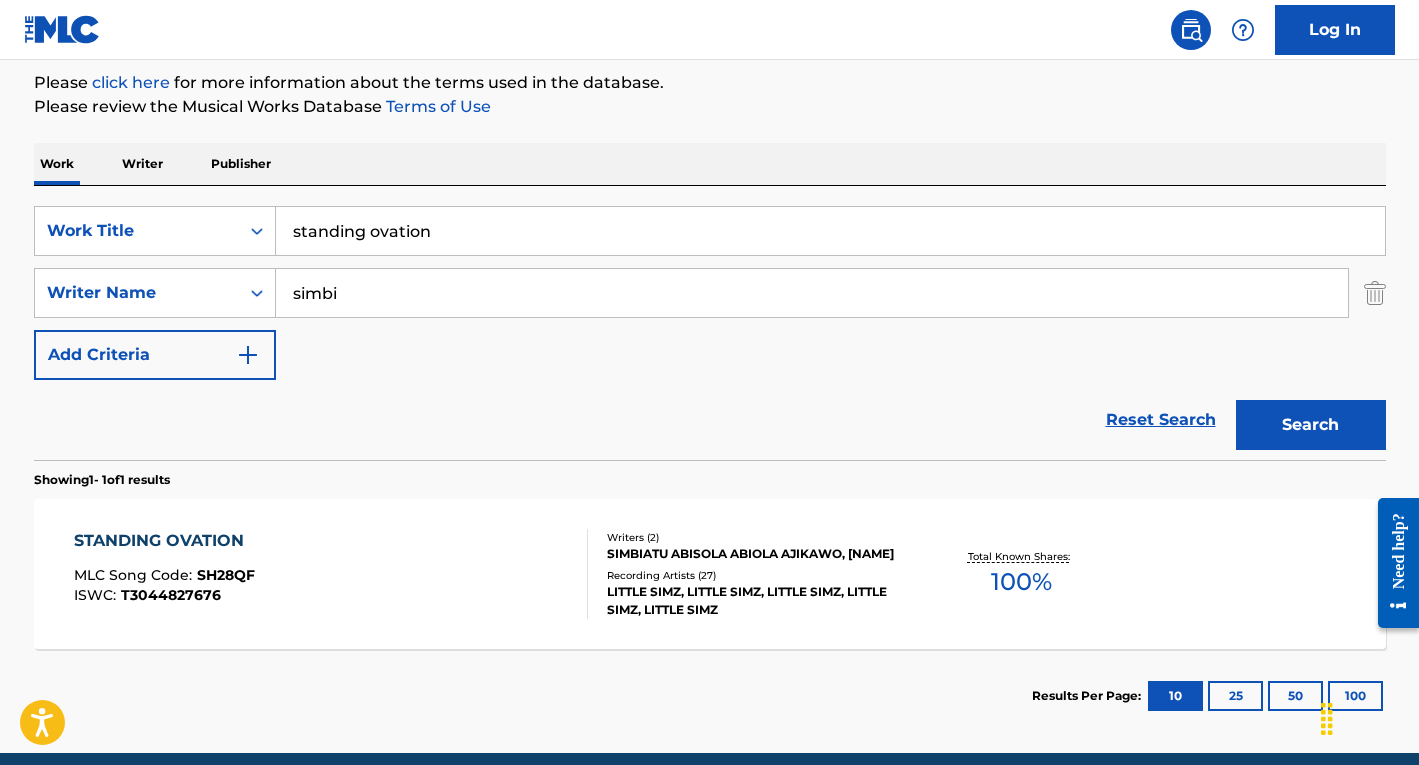 scroll, scrollTop: 323, scrollLeft: 0, axis: vertical 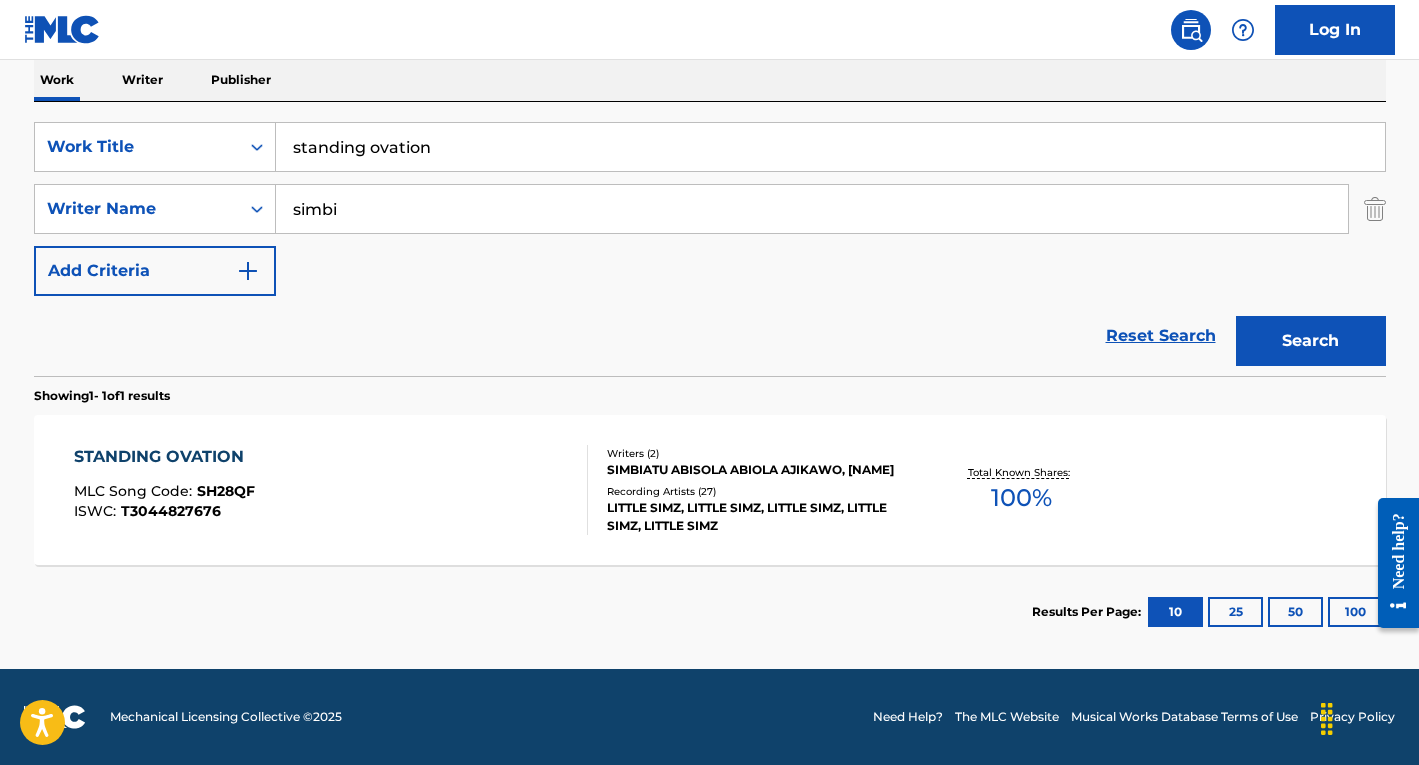 click on "STANDING OVATION MLC Song Code : SH28QF ISWC : T3044827676" at bounding box center [331, 490] 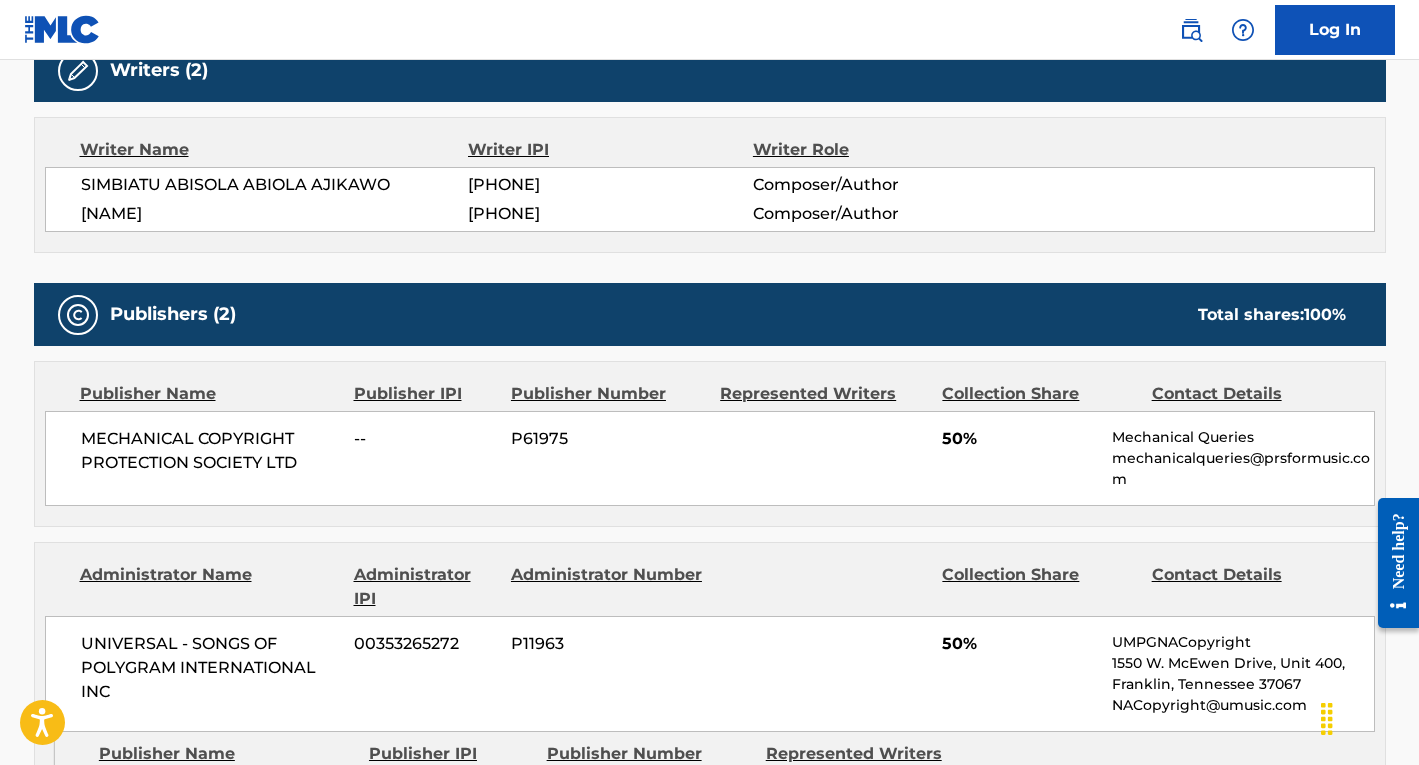 scroll, scrollTop: 0, scrollLeft: 0, axis: both 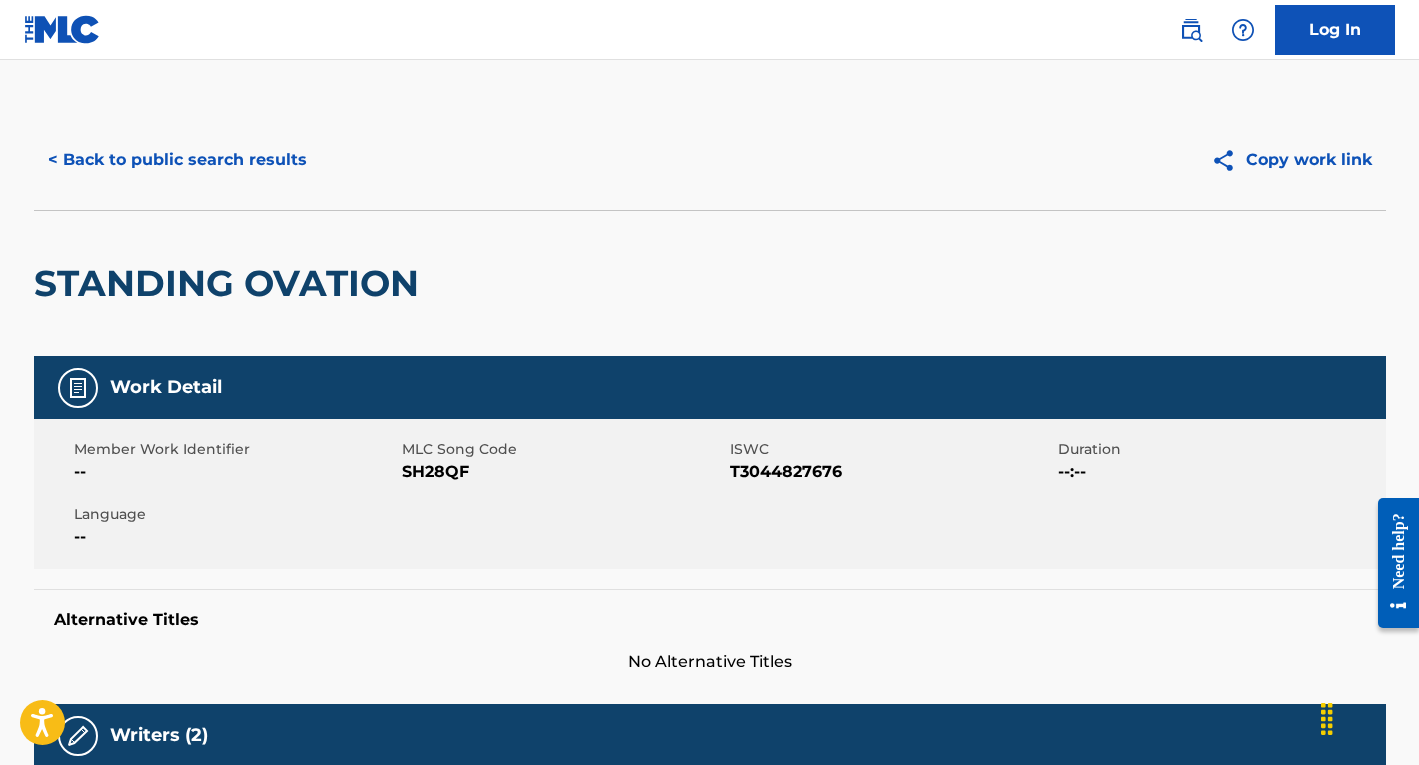 click on "< Back to public search results" at bounding box center (177, 160) 